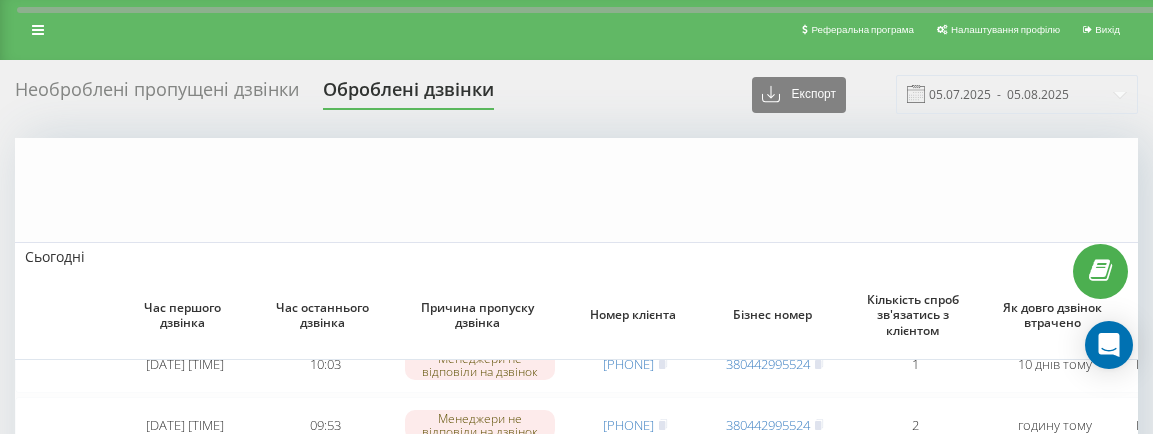 scroll, scrollTop: 268, scrollLeft: 0, axis: vertical 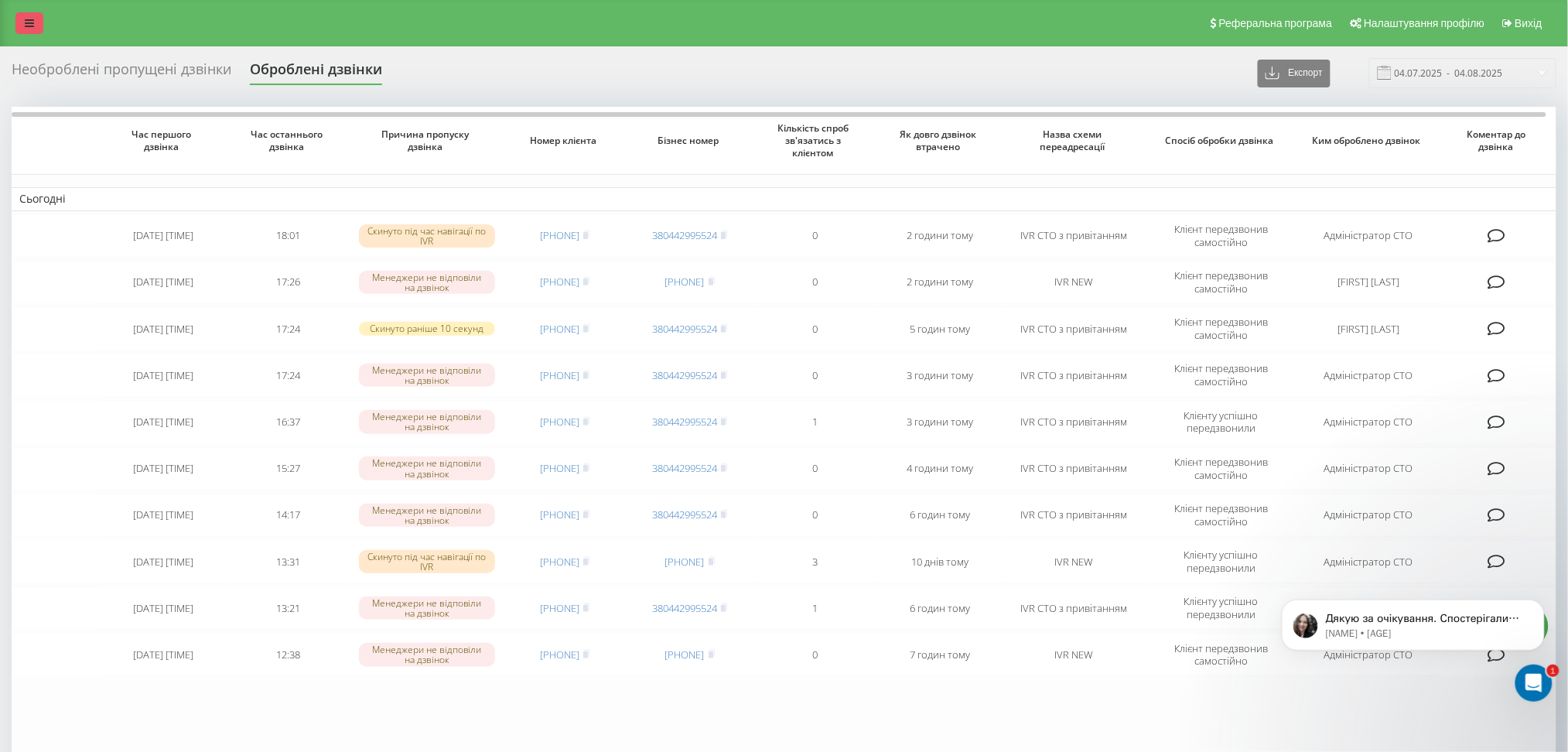 click at bounding box center [29, 23] 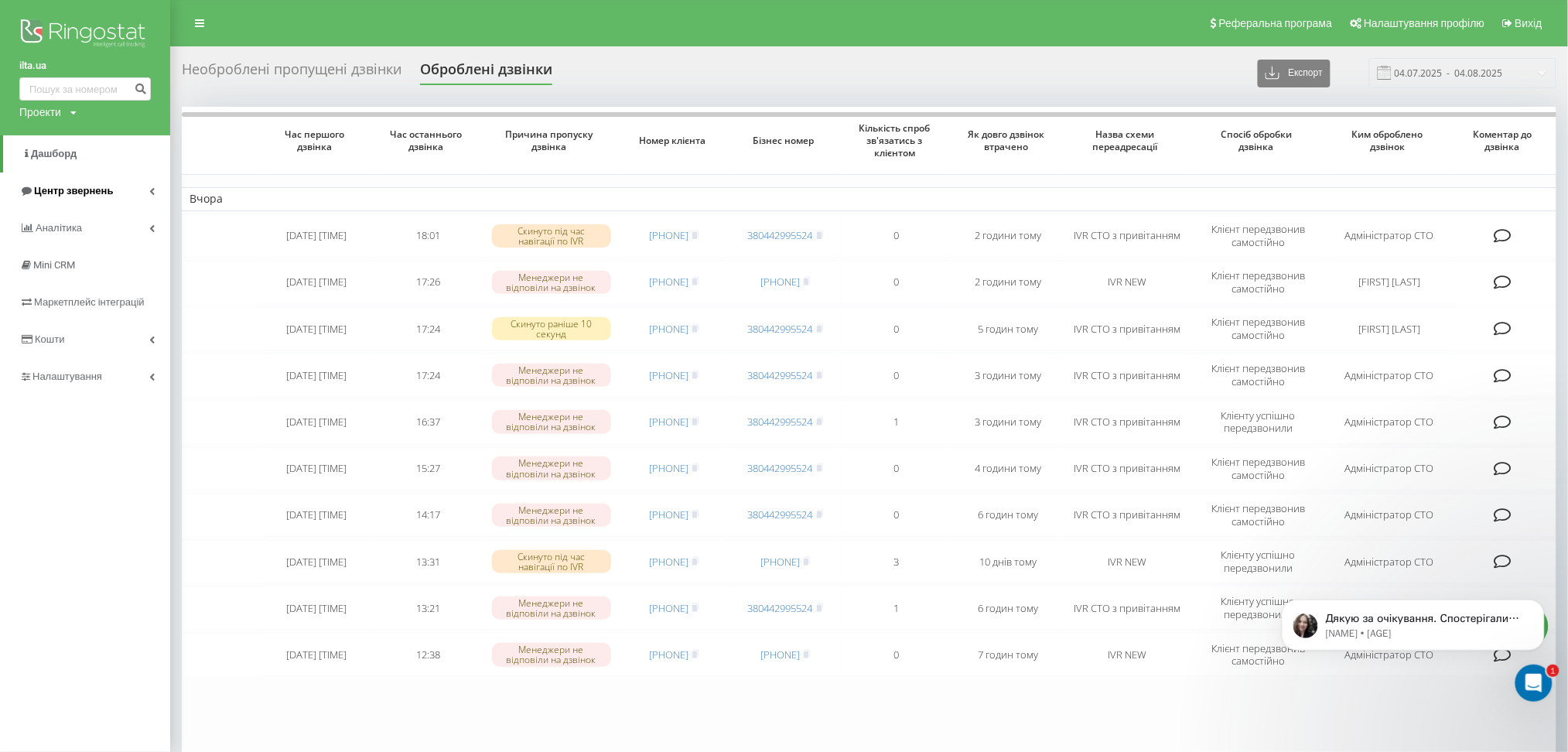 click on "Центр звернень" at bounding box center [66, 191] 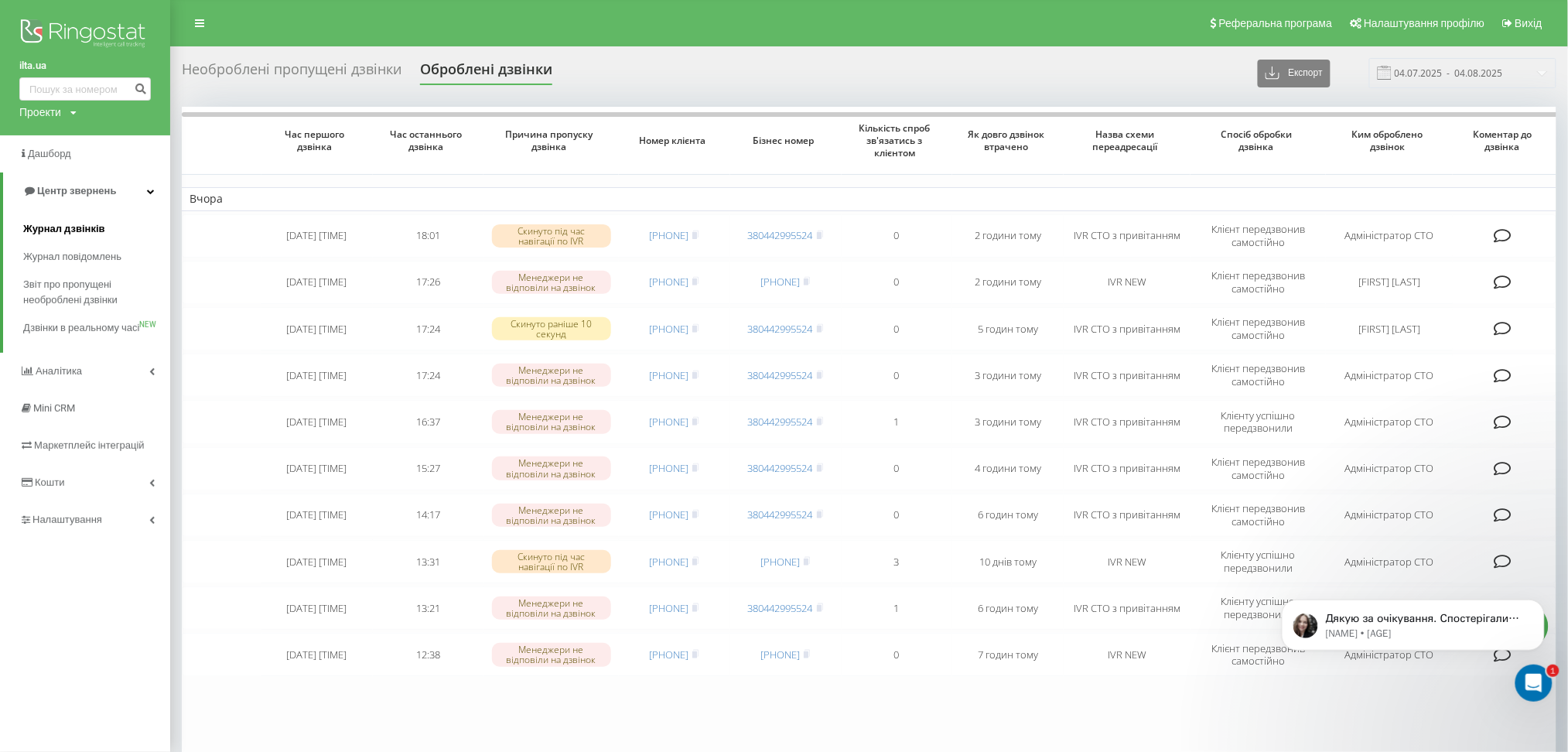 click on "Журнал дзвінків" at bounding box center (64, 229) 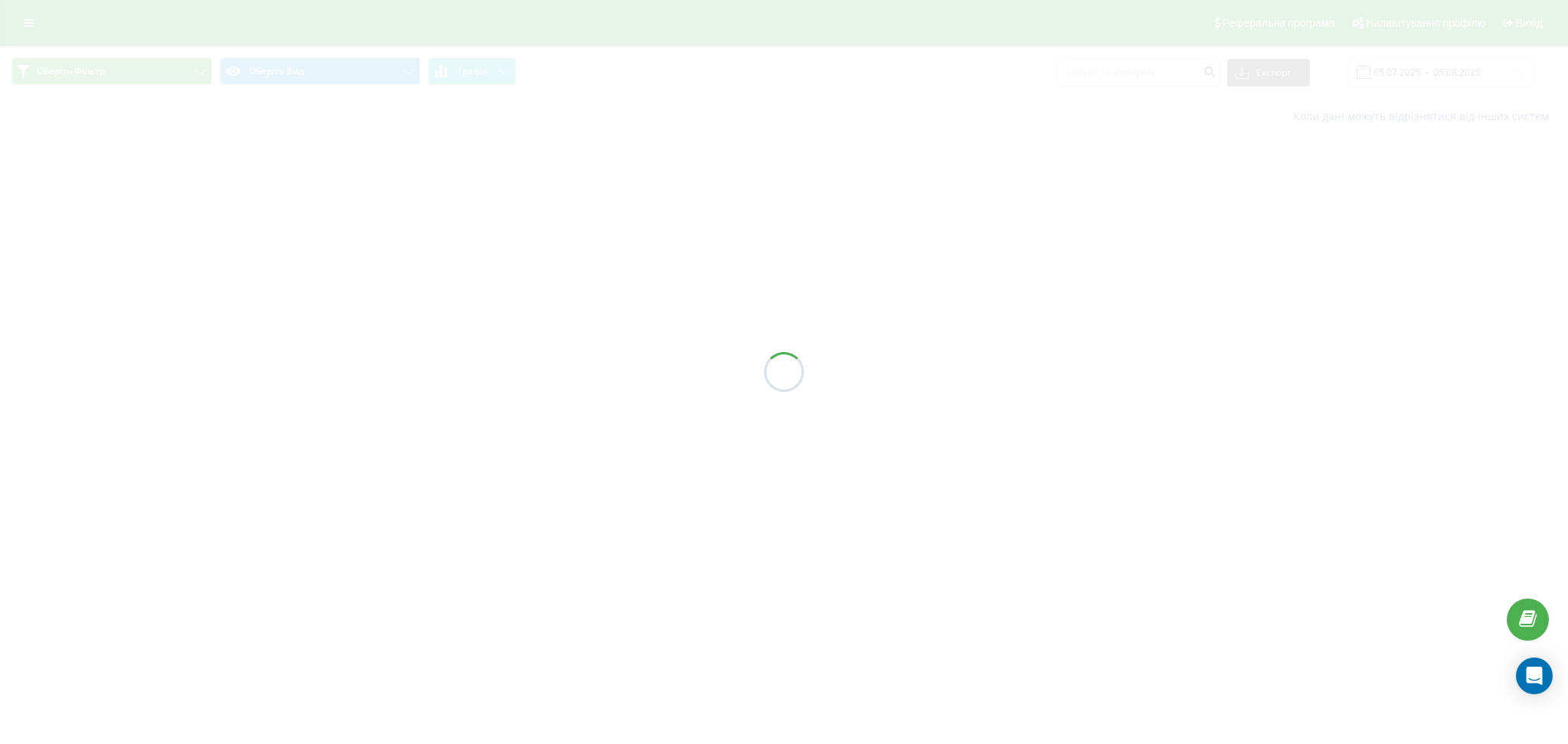 scroll, scrollTop: 0, scrollLeft: 0, axis: both 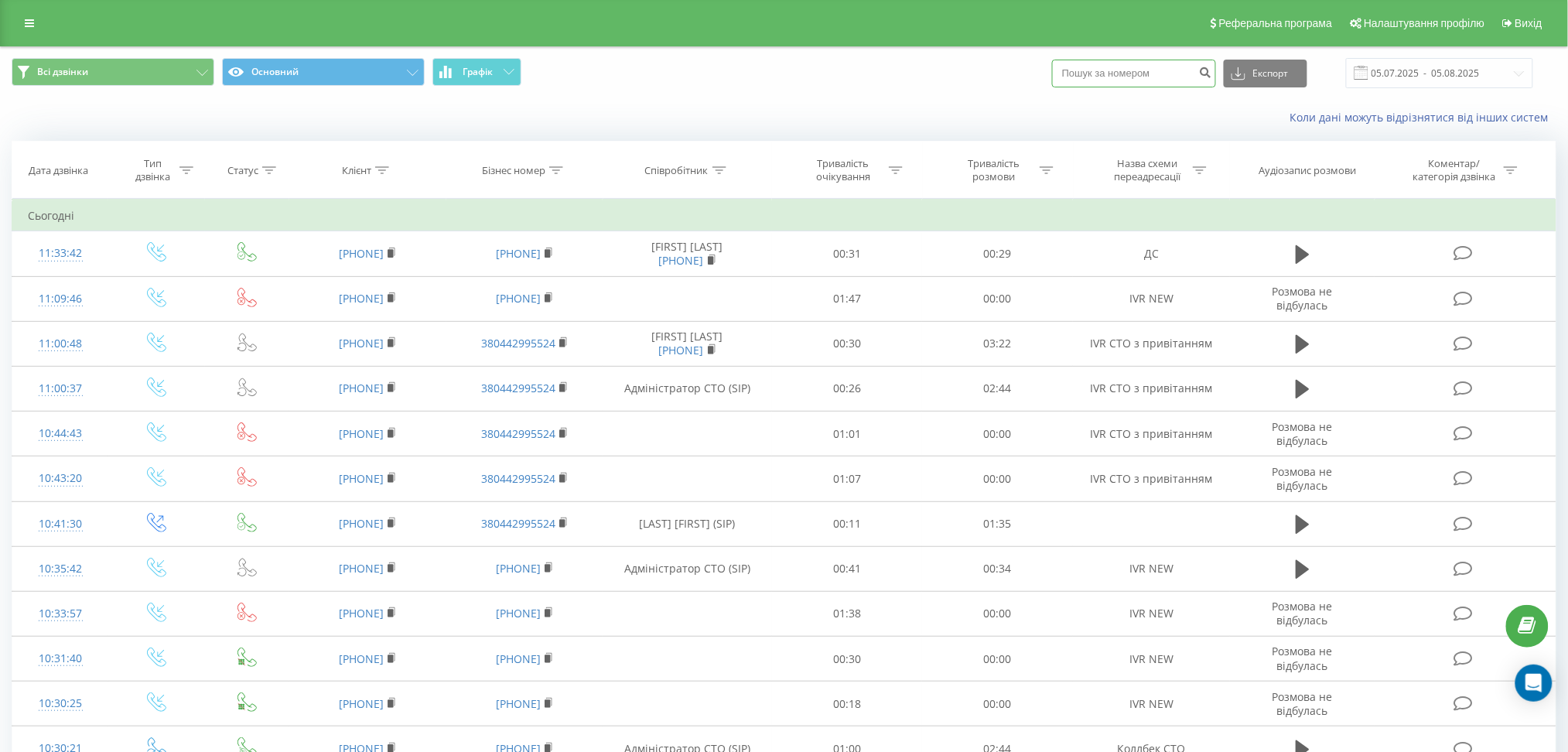 click at bounding box center [1134, 73] 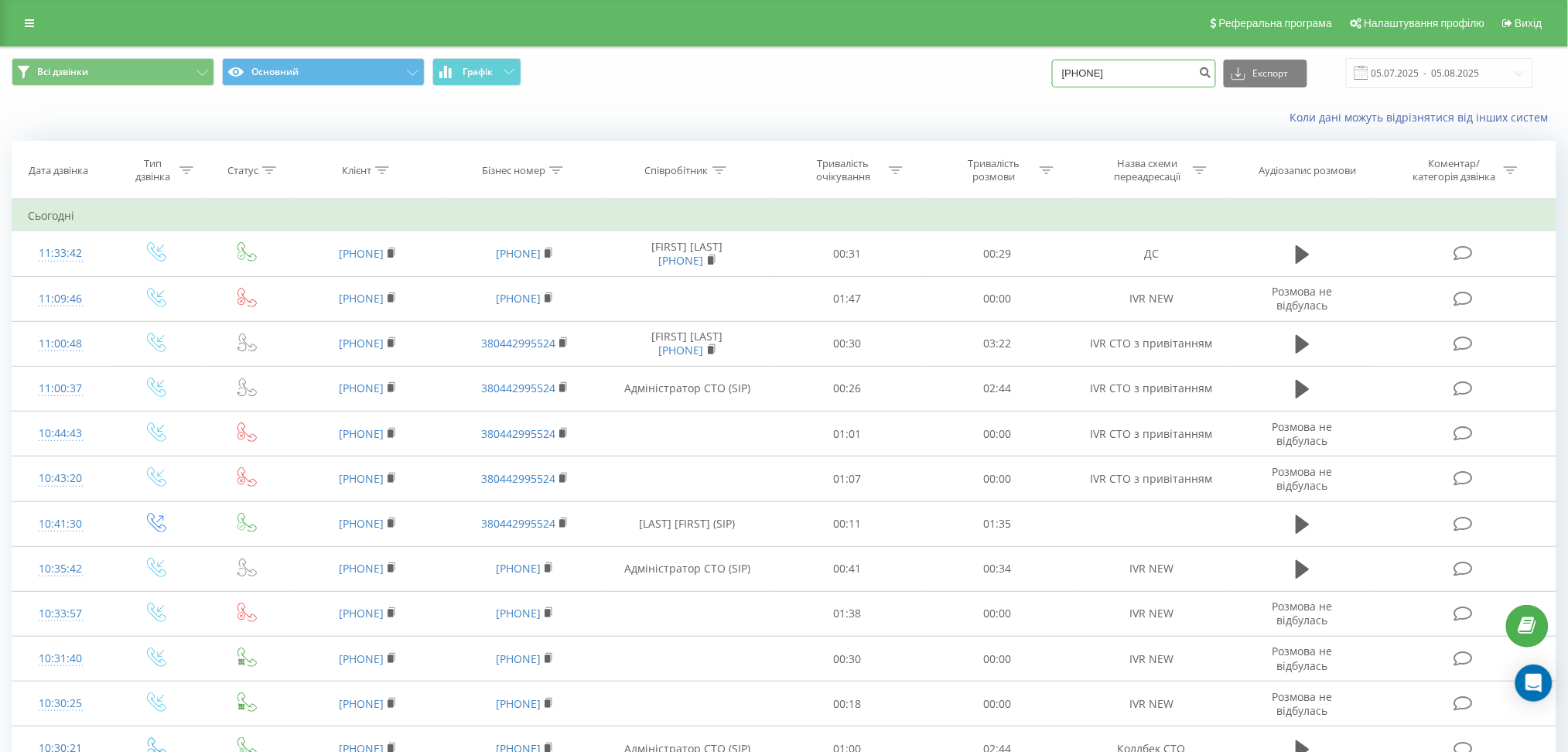 click on "[PHONE]" at bounding box center [1134, 73] 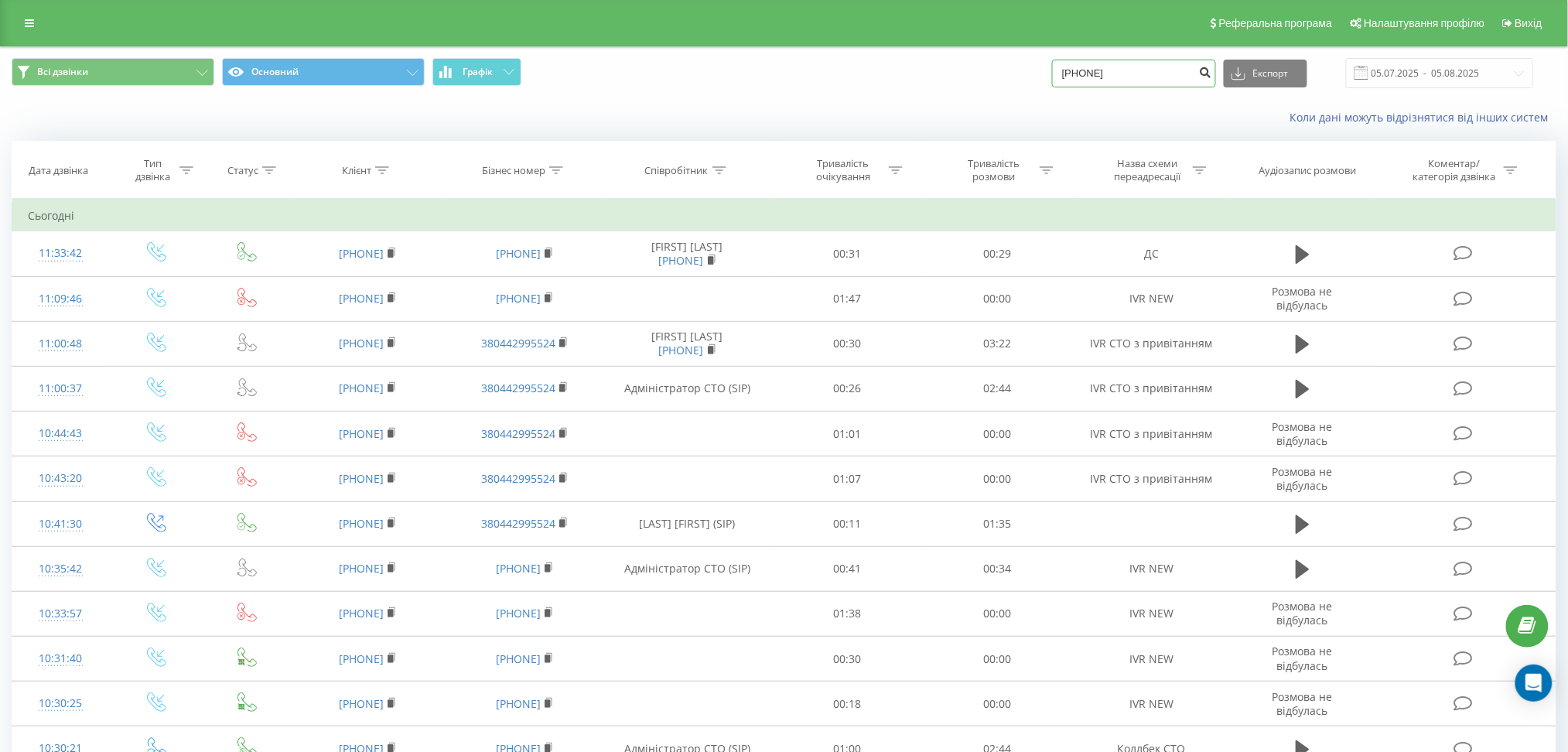 type on "[PHONE]" 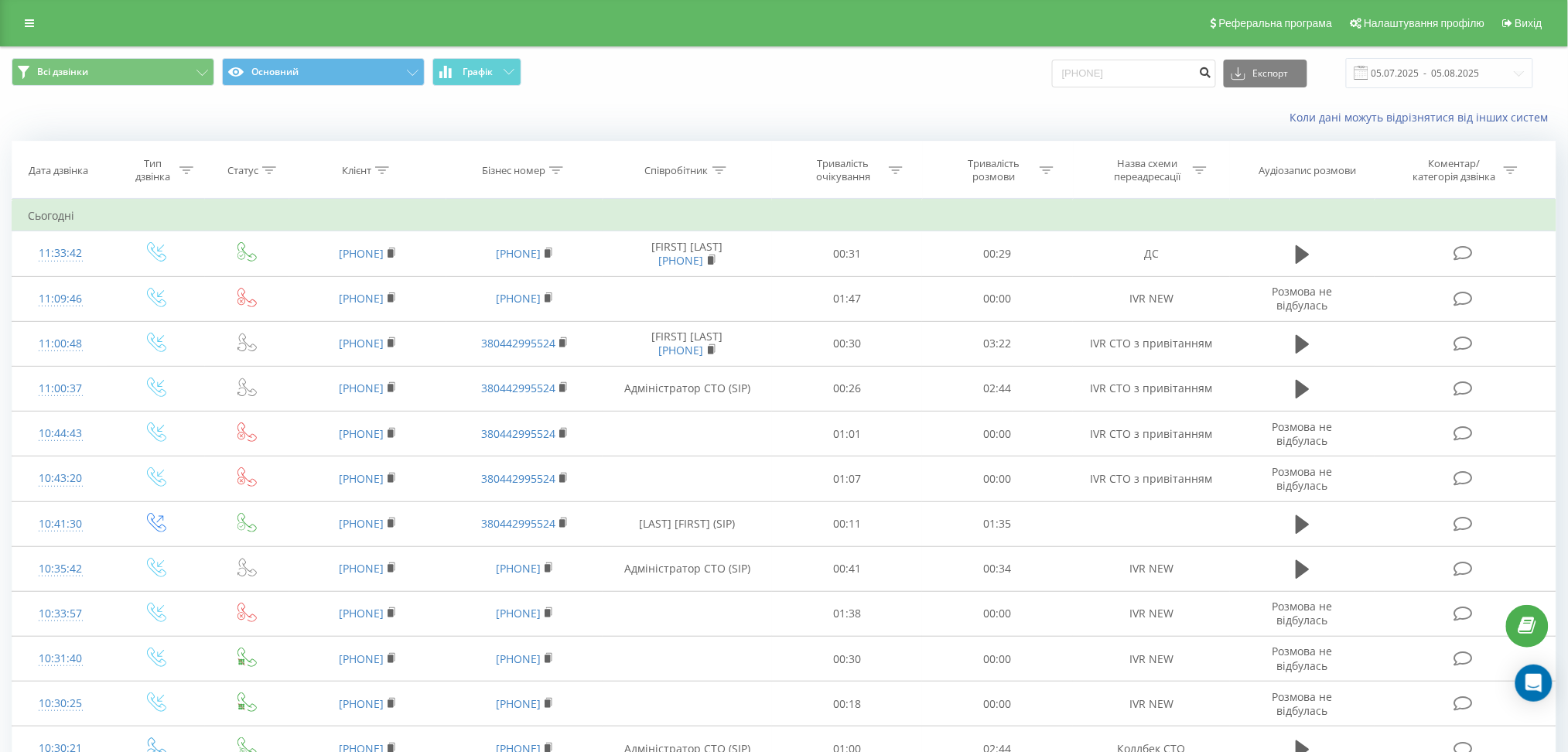 click at bounding box center [1205, 70] 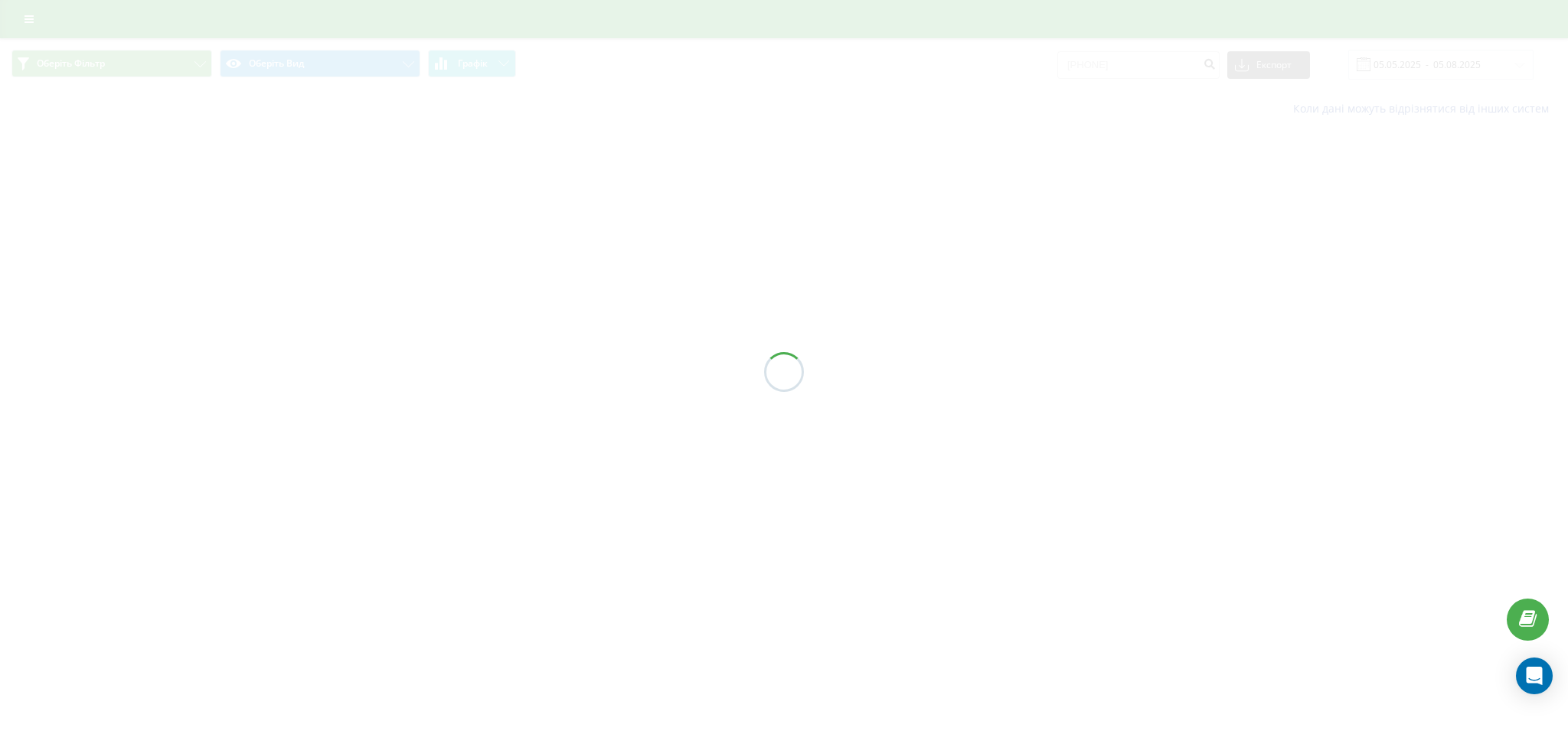 scroll, scrollTop: 0, scrollLeft: 0, axis: both 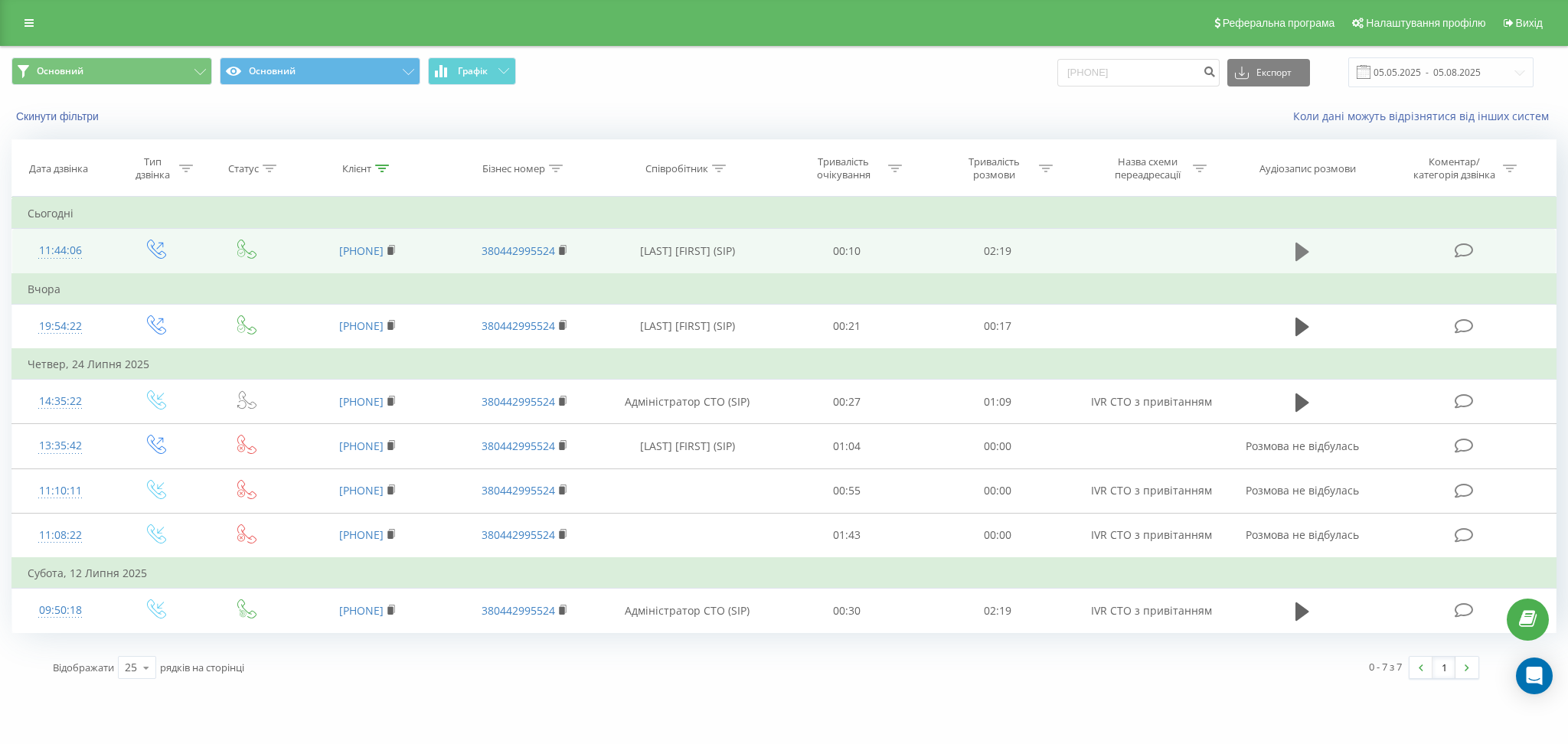 click 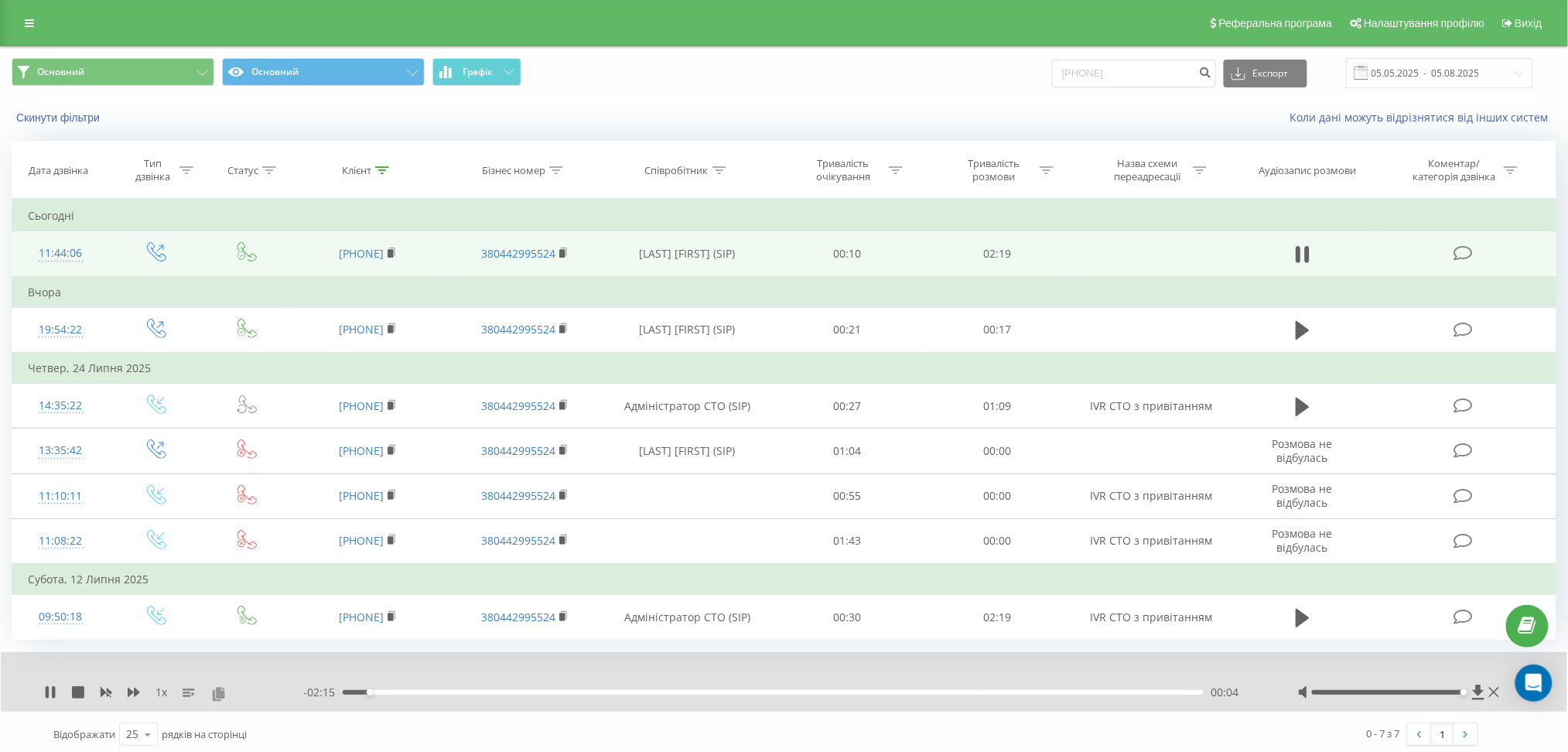 click at bounding box center [218, 693] 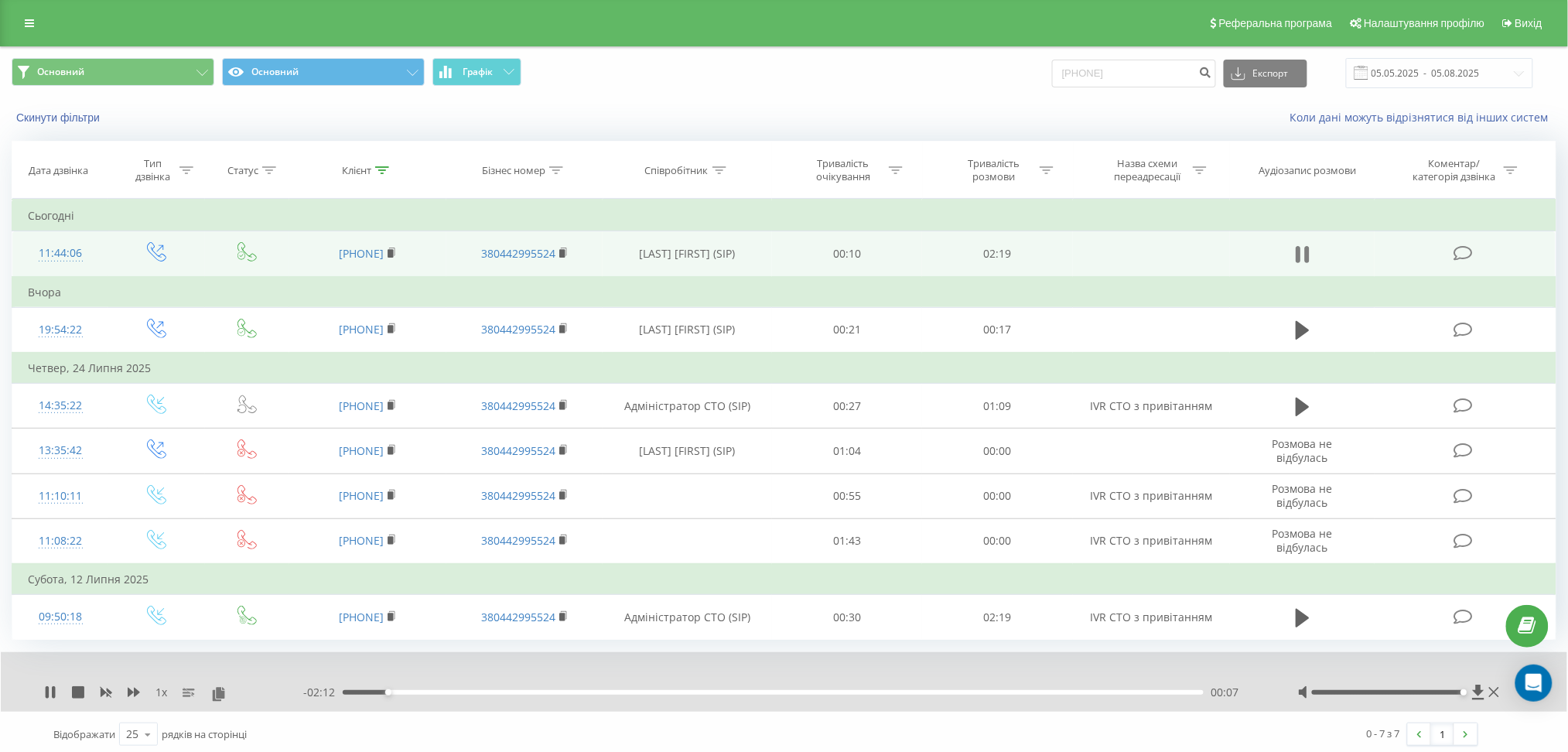 click 